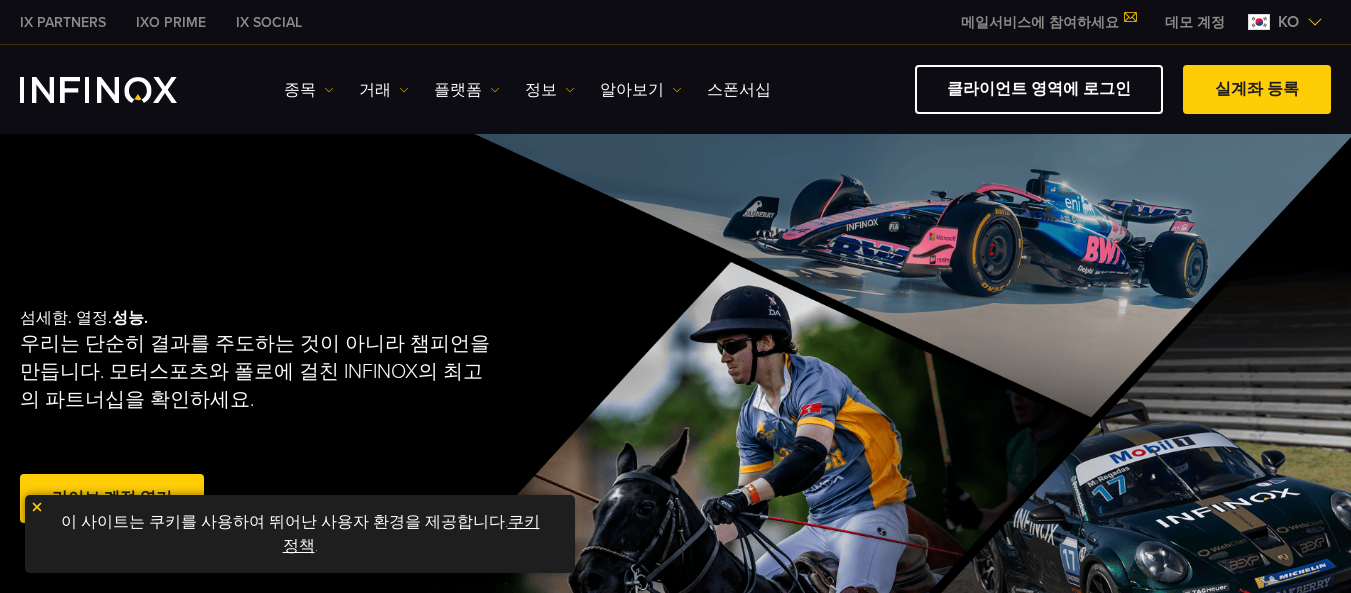 scroll, scrollTop: 0, scrollLeft: 0, axis: both 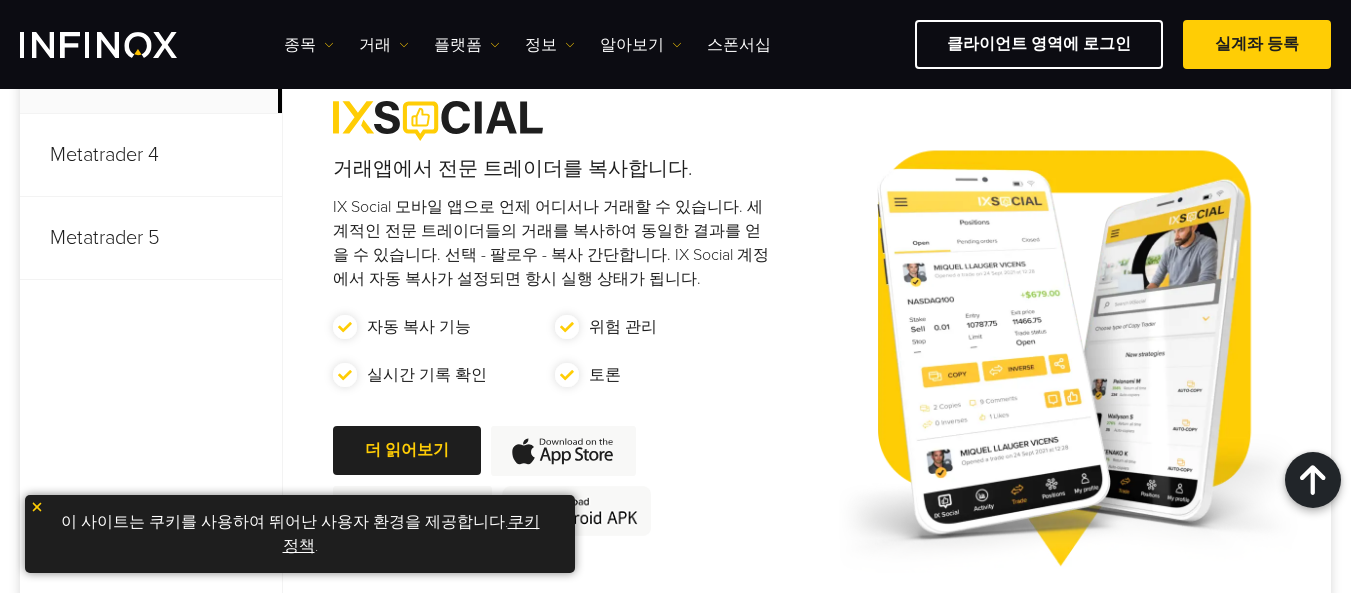 click on "Metatrader 5" at bounding box center (151, 238) 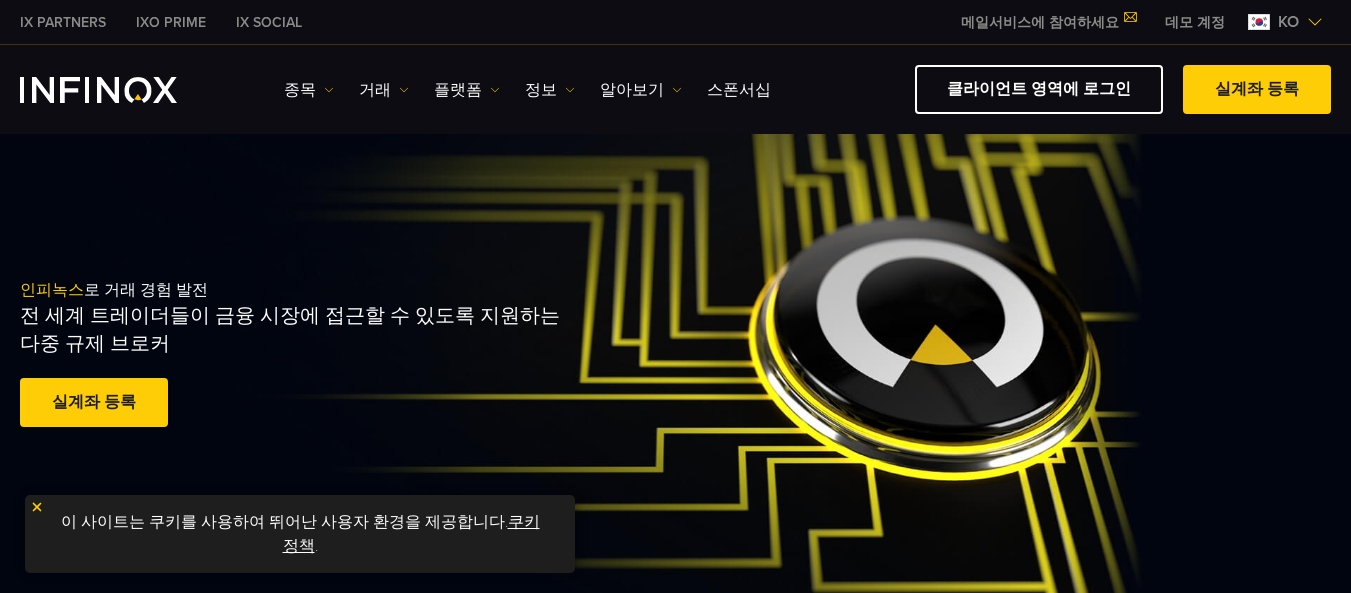 scroll, scrollTop: 0, scrollLeft: 0, axis: both 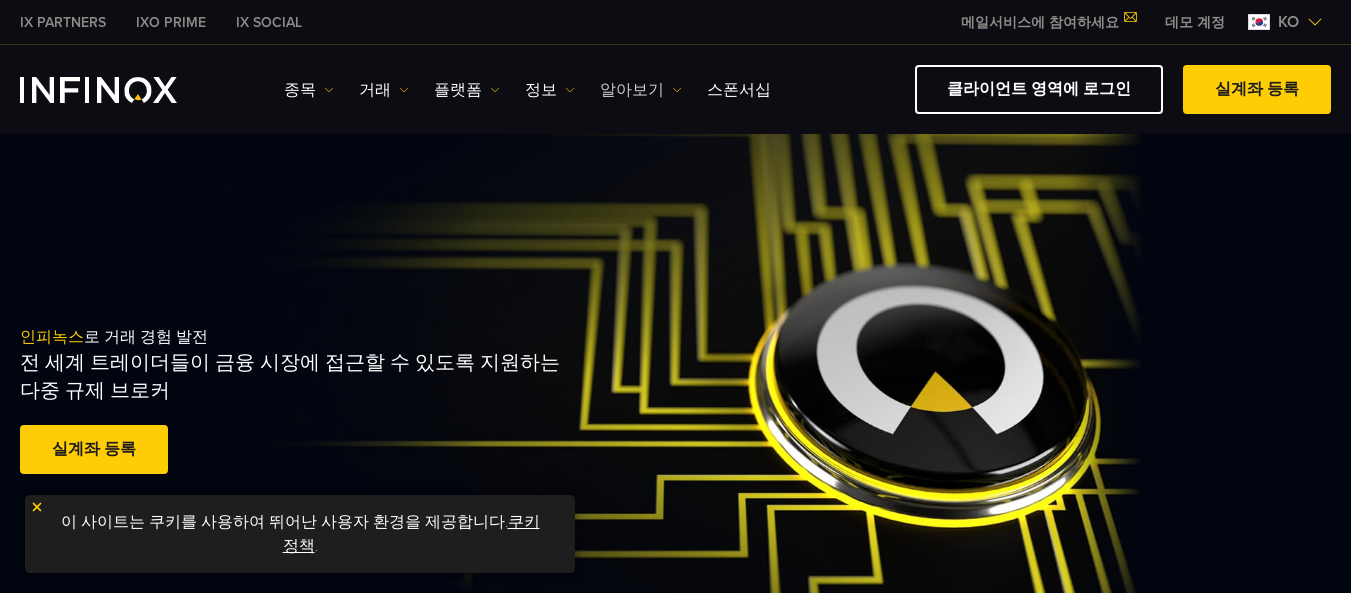 click on "알아보기" at bounding box center [641, 90] 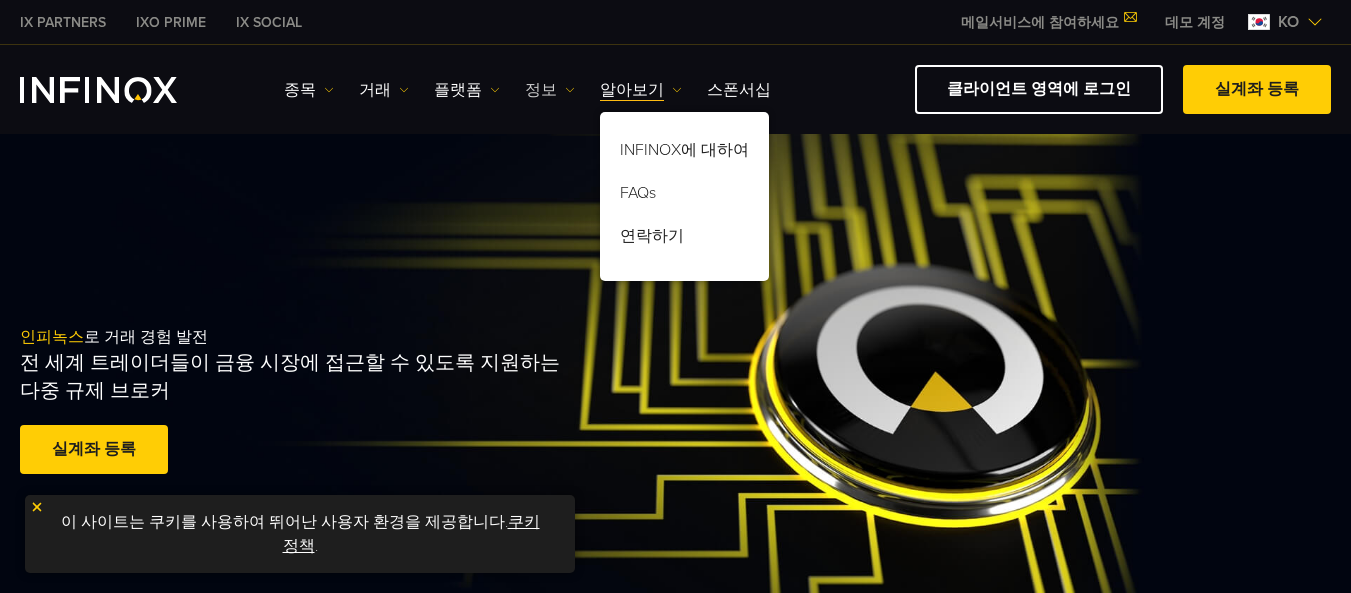 click at bounding box center (570, 90) 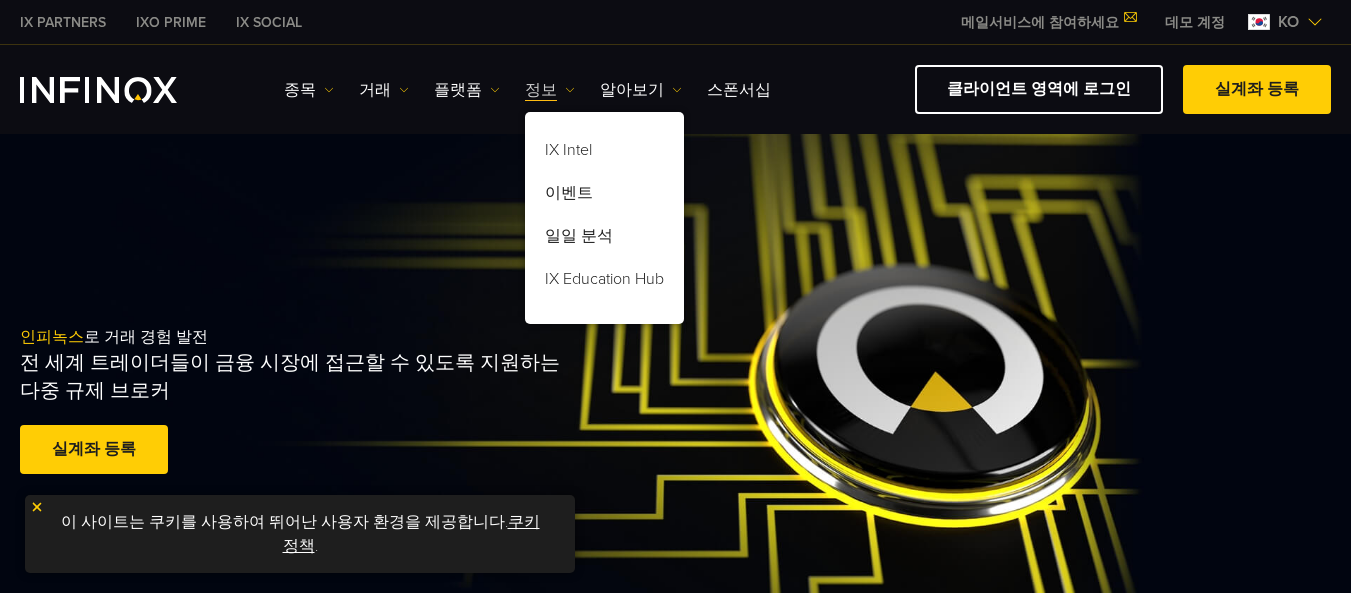 scroll, scrollTop: 0, scrollLeft: 0, axis: both 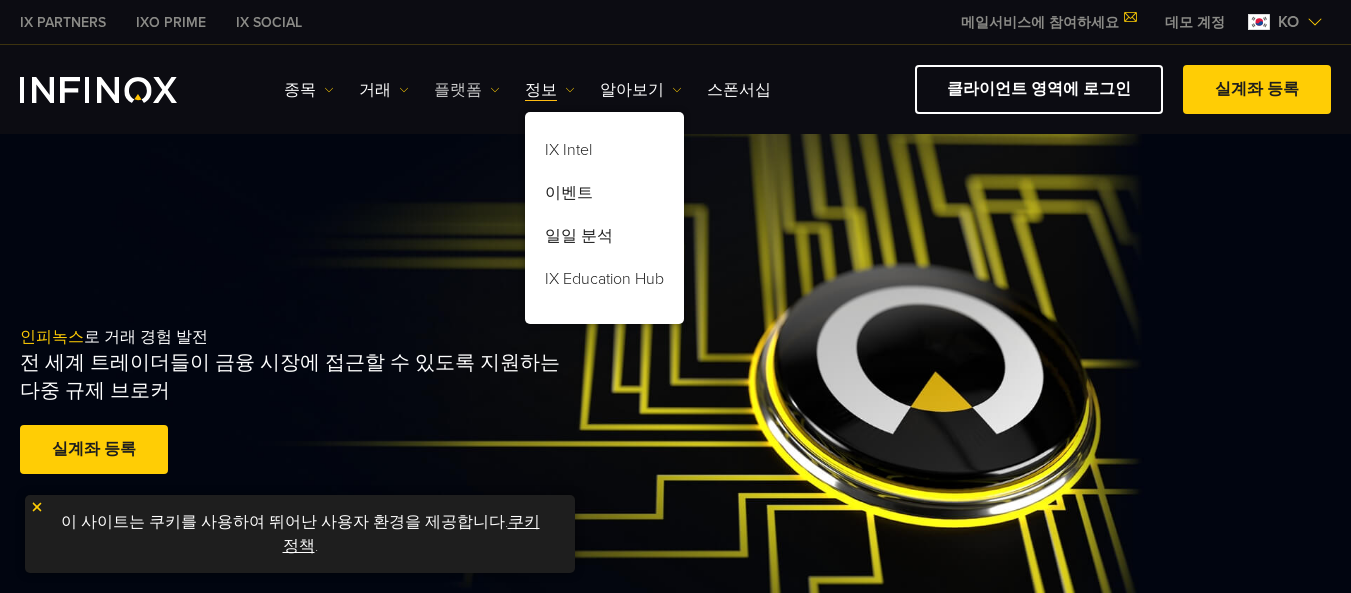 click at bounding box center [495, 90] 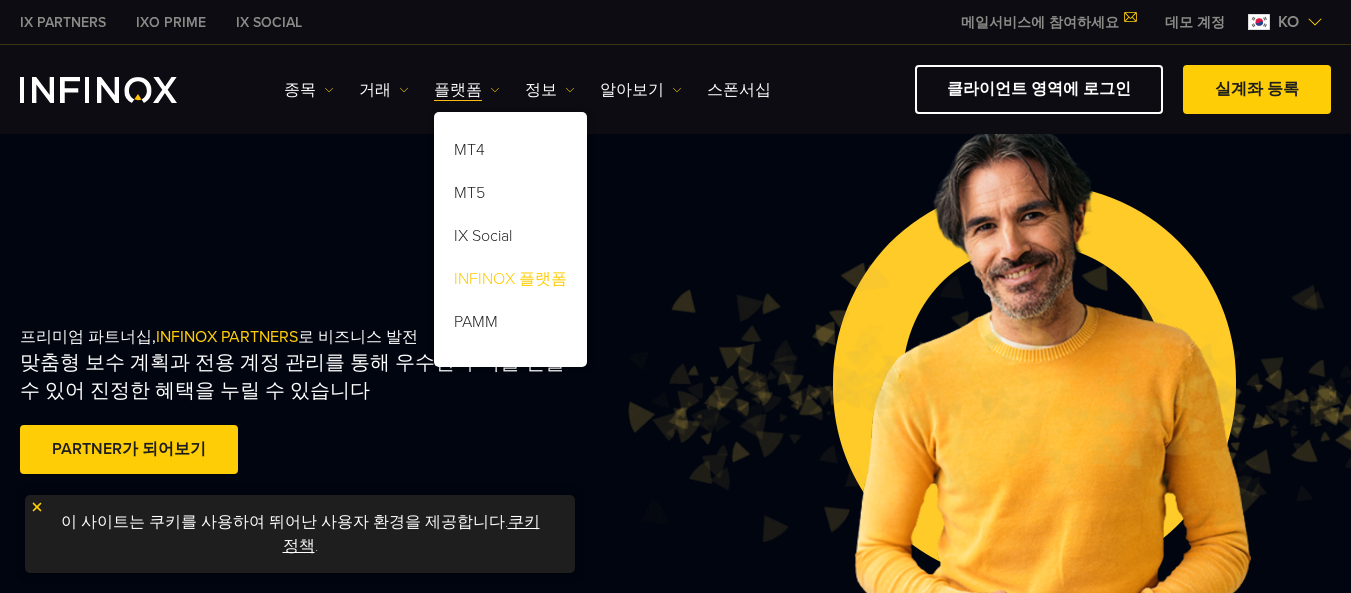 click on "INFINOX 플랫폼" at bounding box center (510, 282) 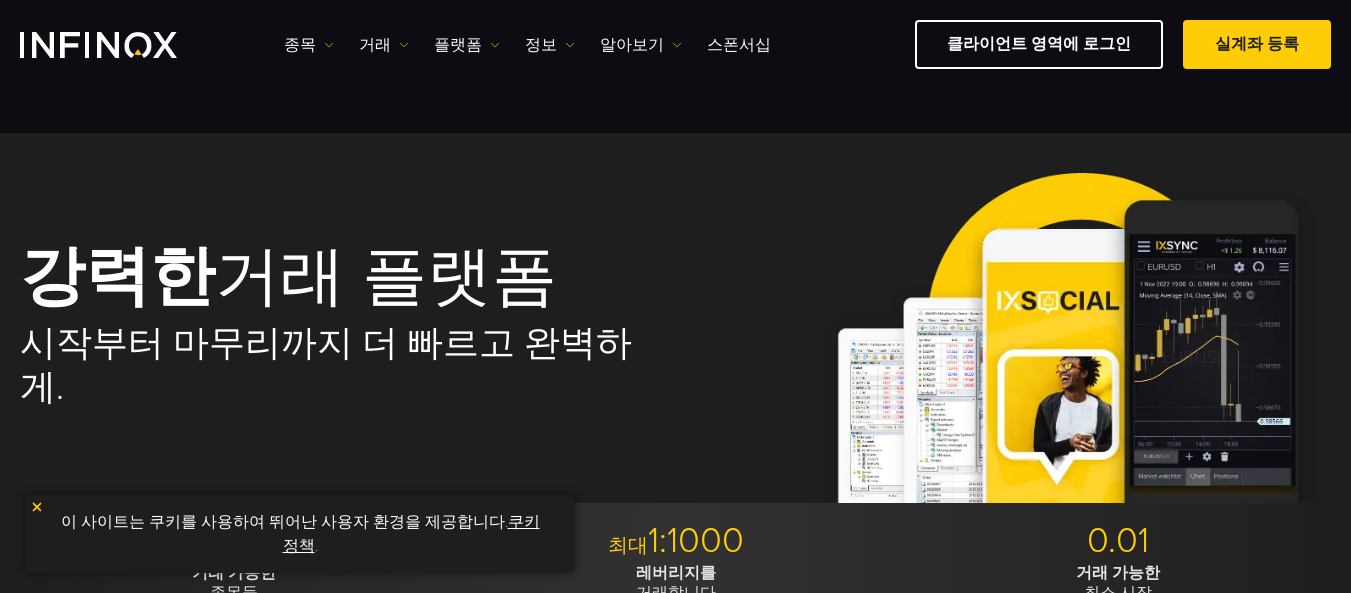 scroll, scrollTop: 300, scrollLeft: 0, axis: vertical 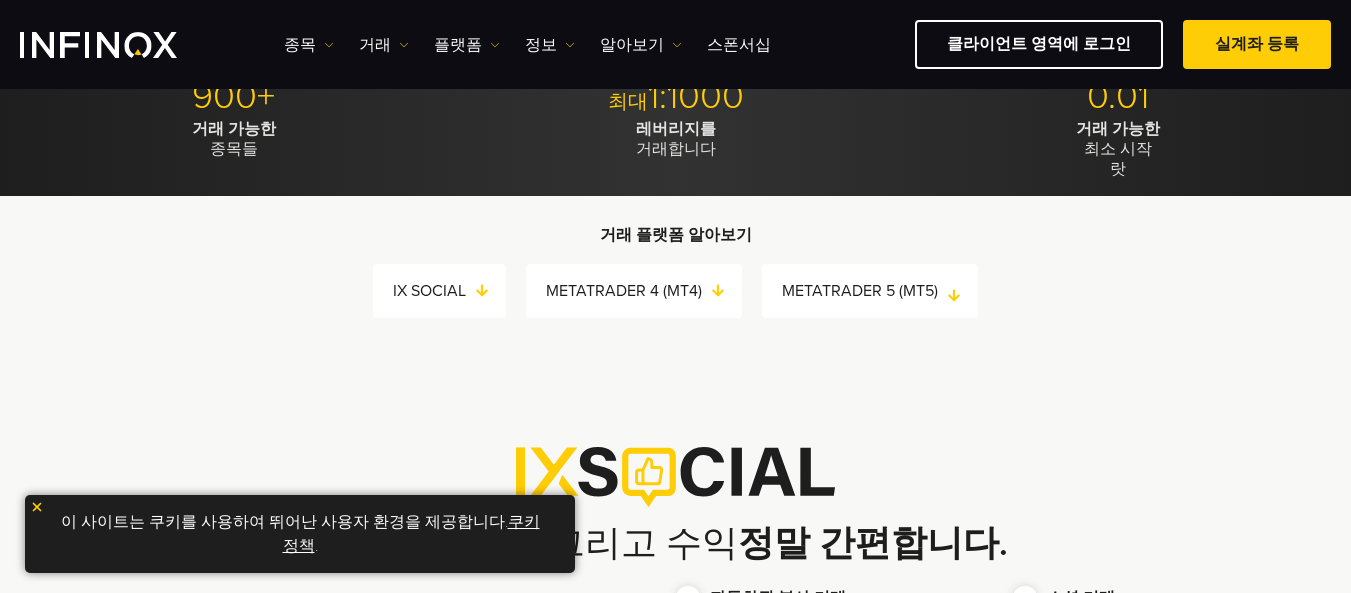 click on "METATRADER 5 (MT5)" at bounding box center (880, 291) 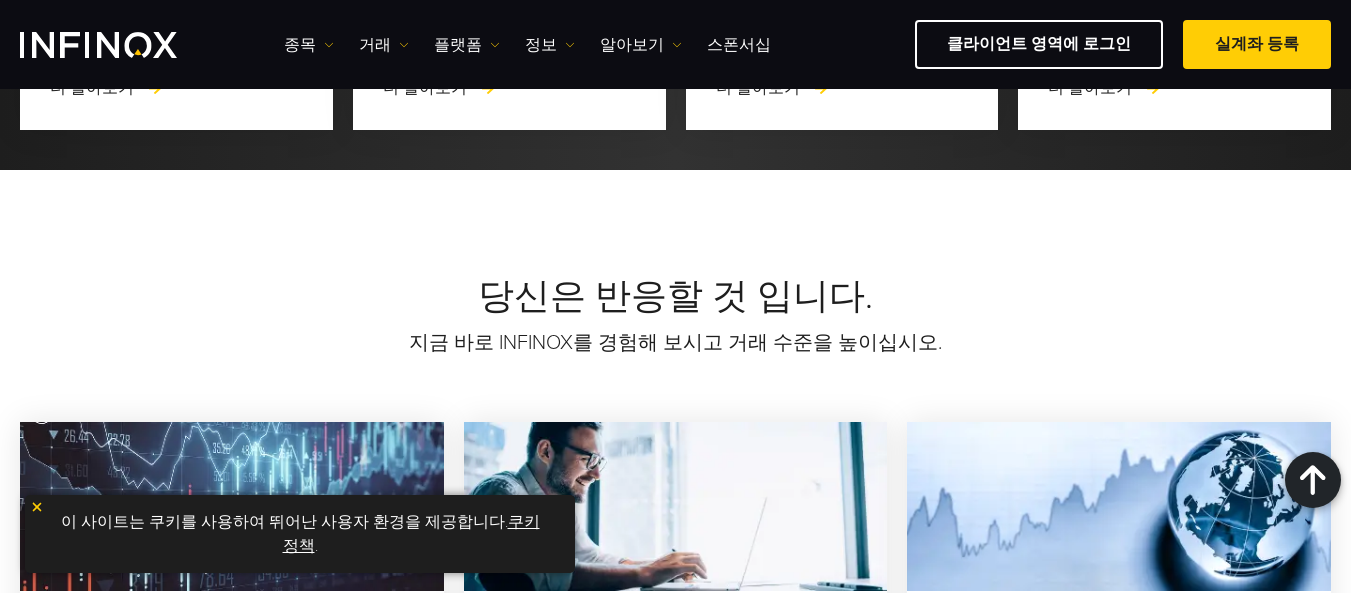 scroll, scrollTop: 5205, scrollLeft: 0, axis: vertical 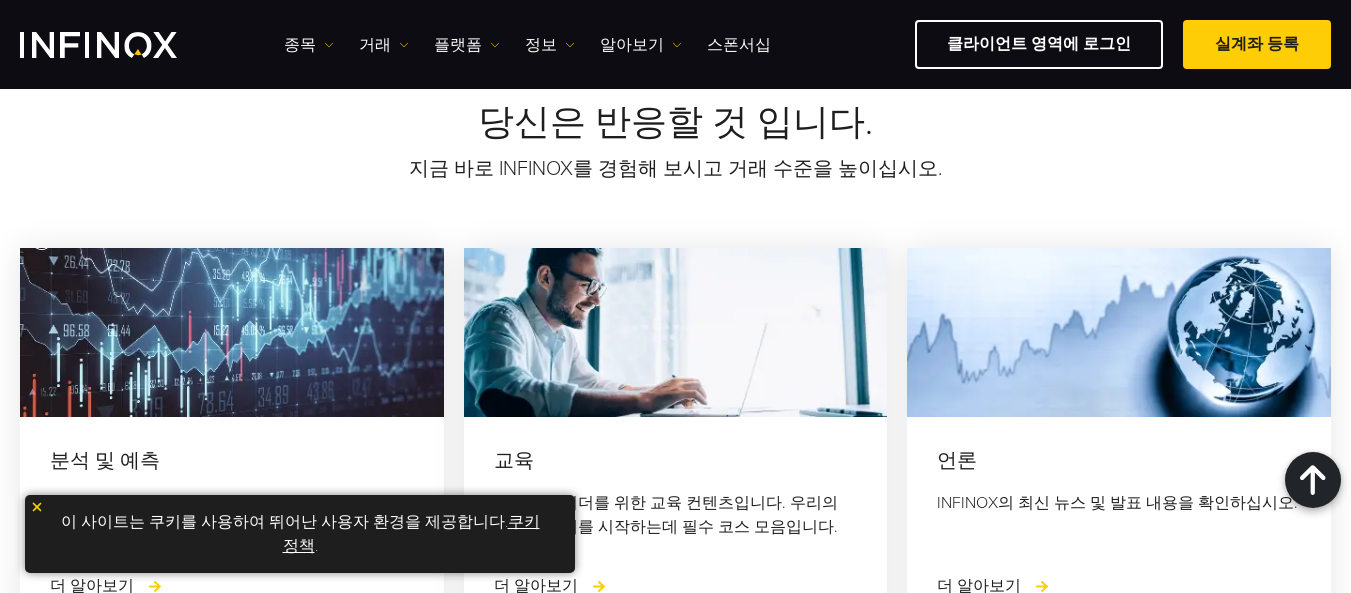 click on "쿠키 정책" at bounding box center (411, 534) 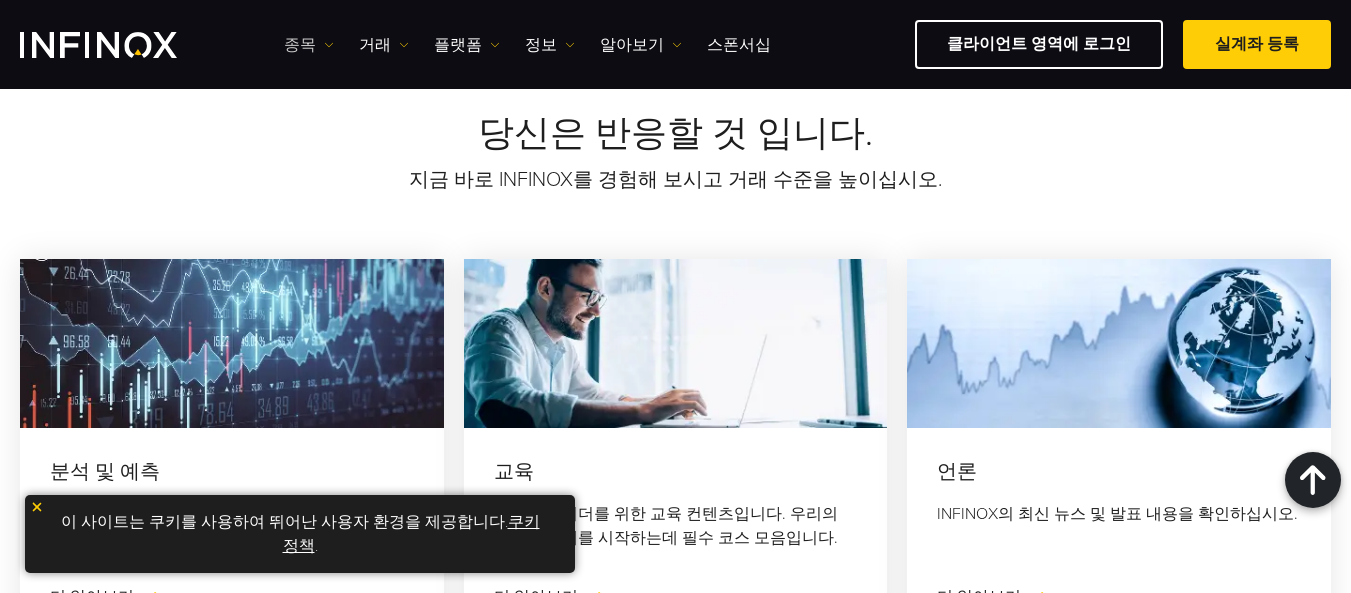 click on "종목" at bounding box center (309, 45) 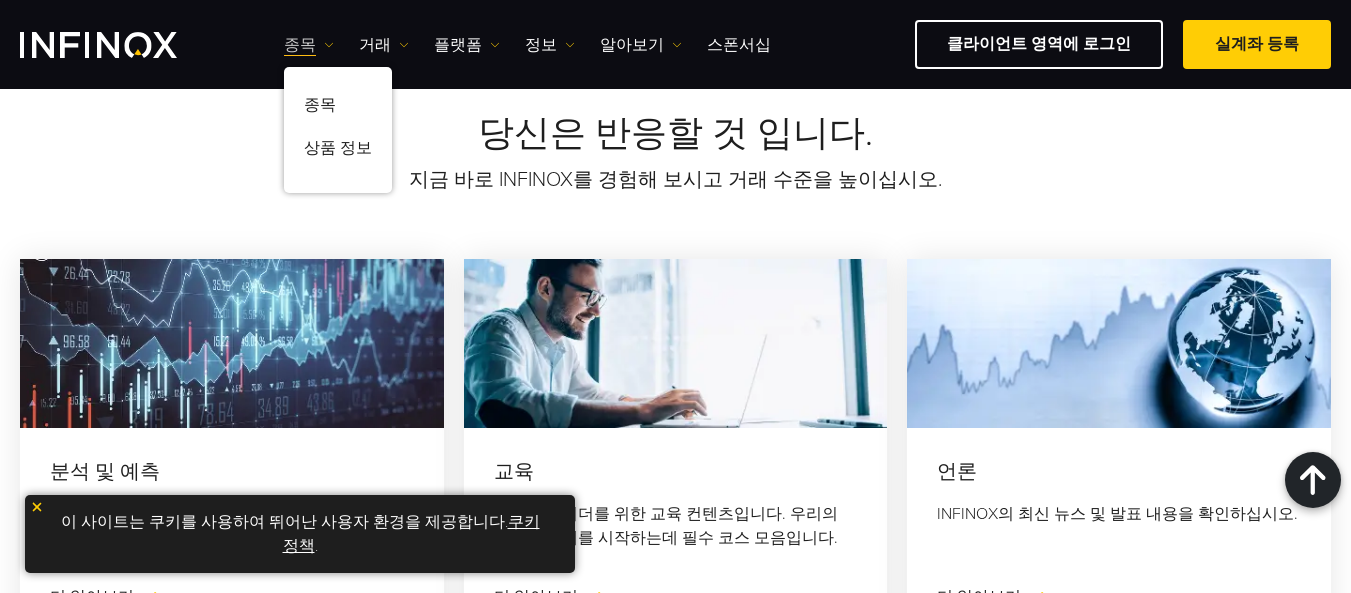 scroll, scrollTop: 0, scrollLeft: 0, axis: both 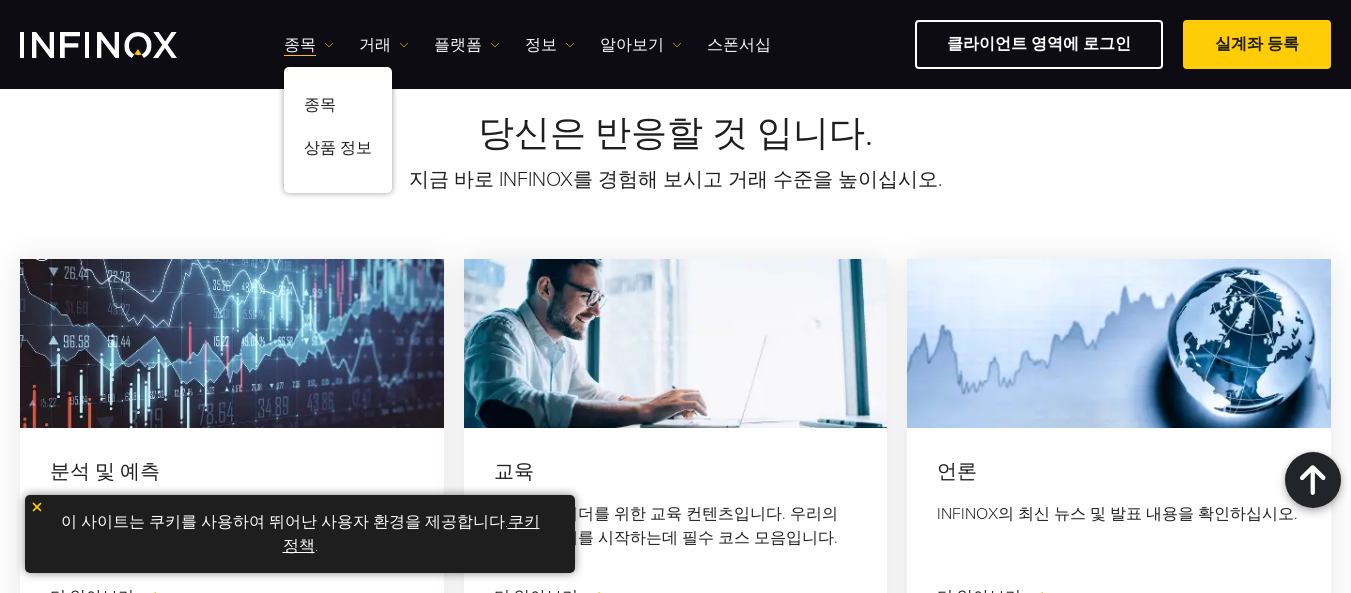 click on "종목
종목
상품 정보
거래
계정
데모" at bounding box center [527, 45] 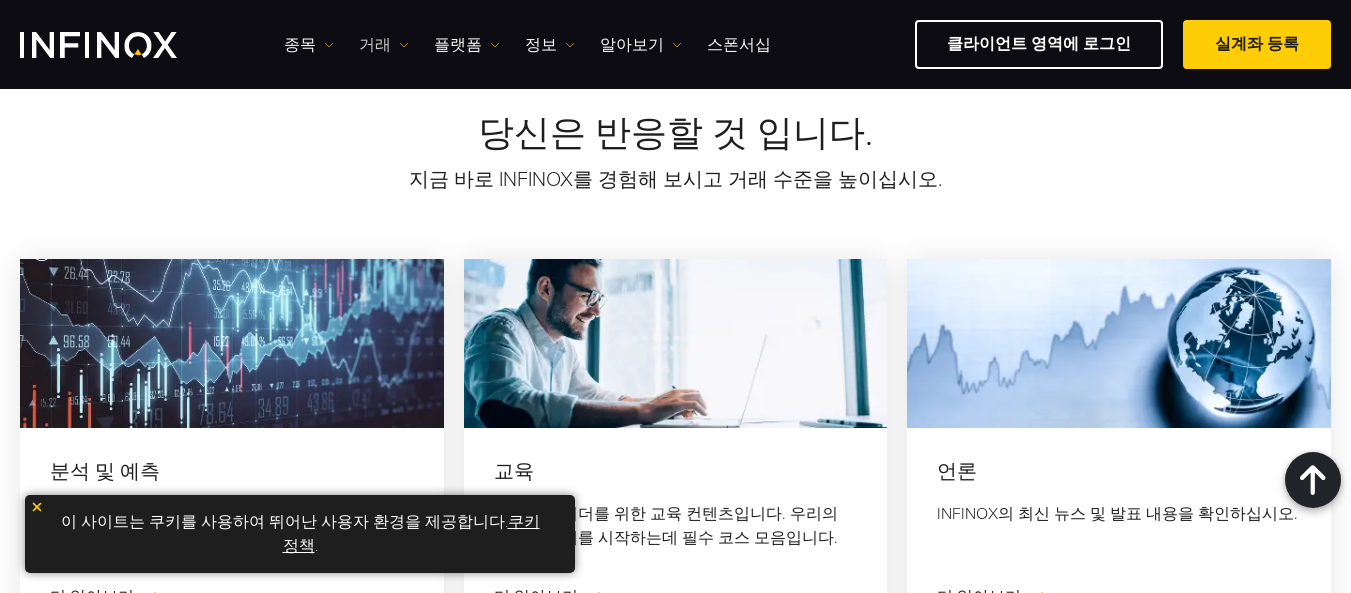 click at bounding box center (404, 45) 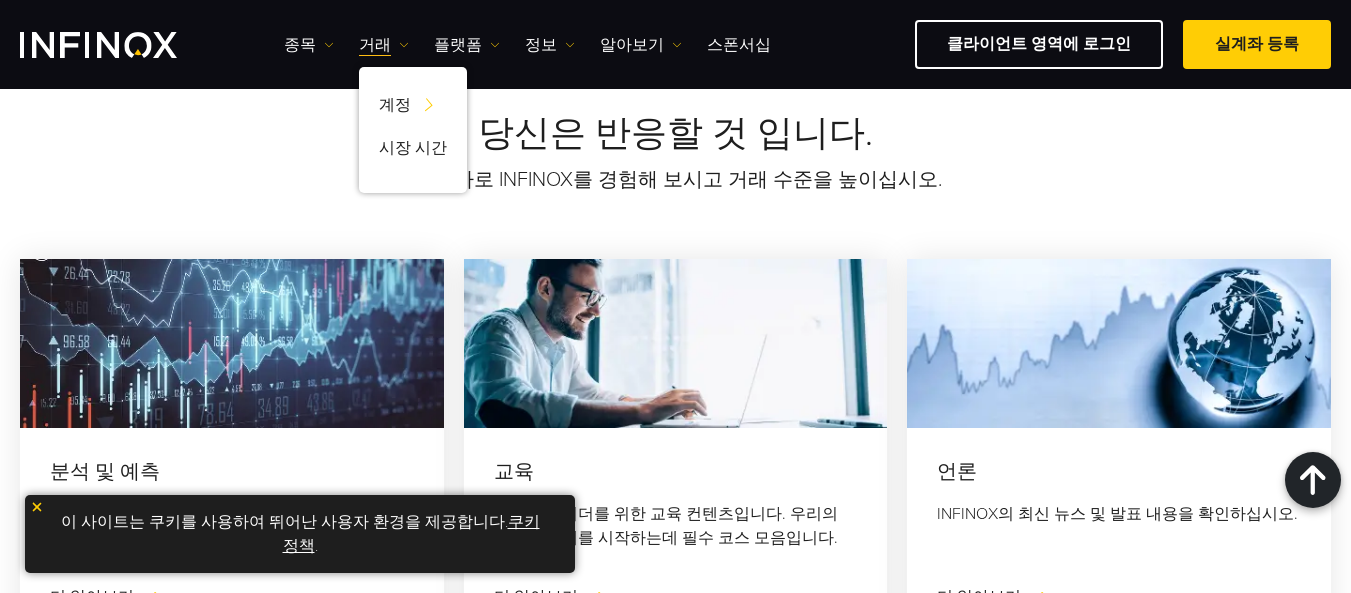 click on "종목
종목
상품 정보
거래
계정
데모" at bounding box center [527, 45] 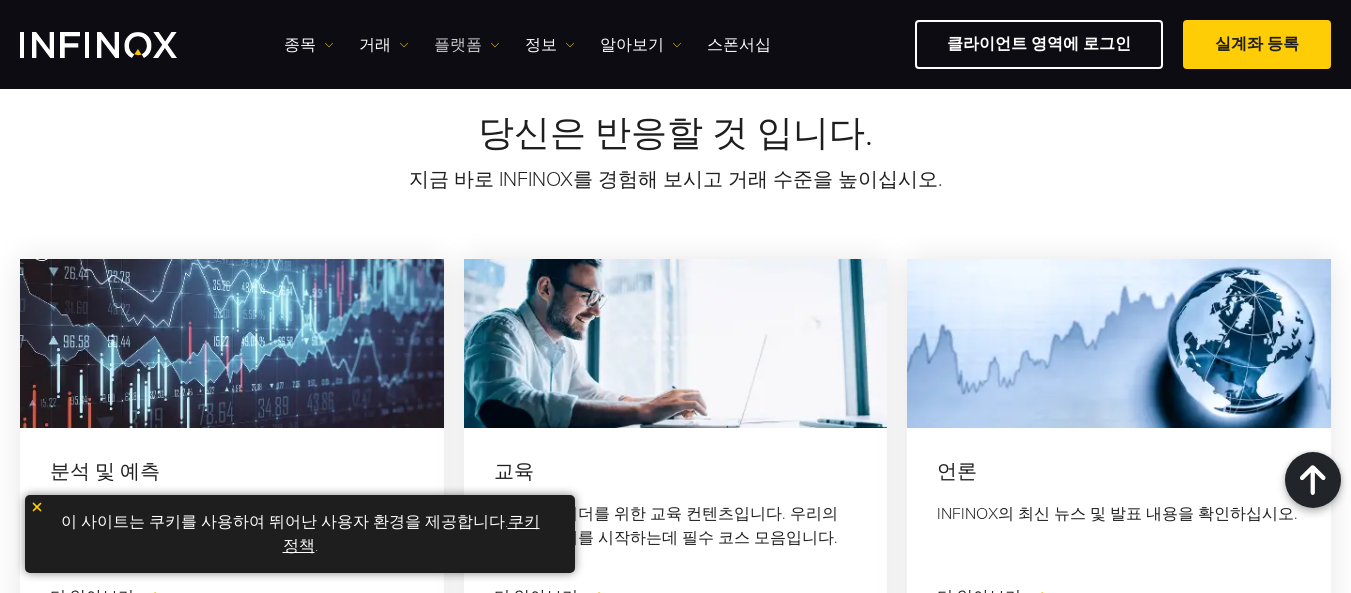 click at bounding box center (495, 45) 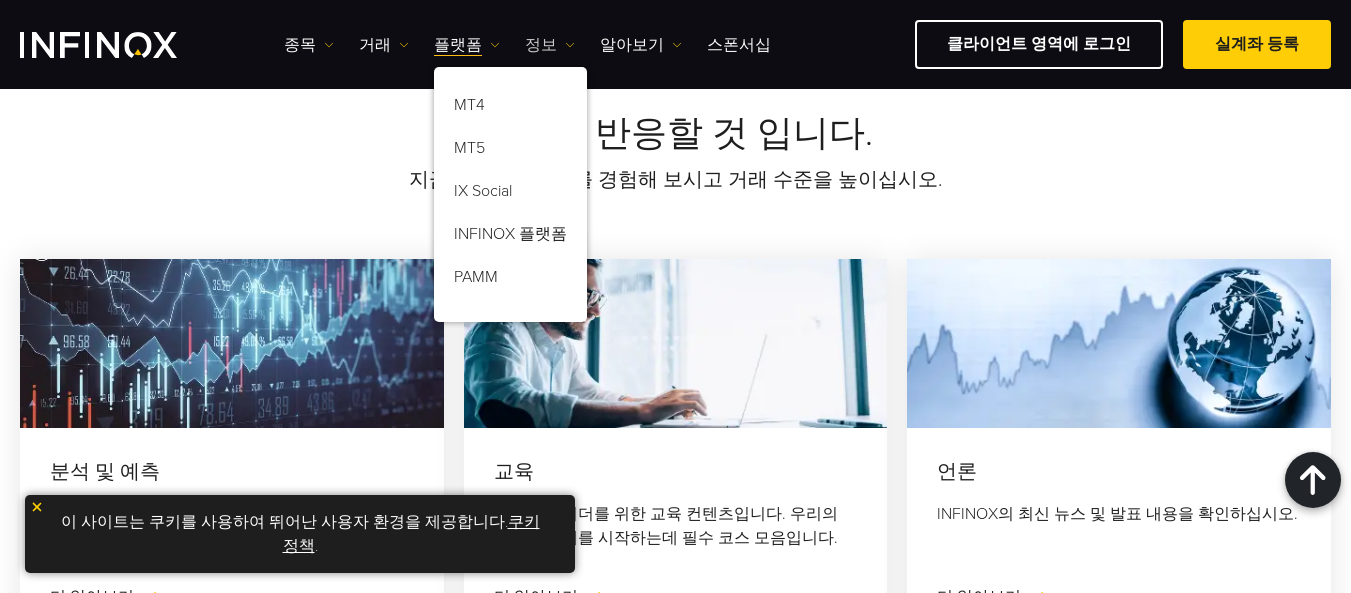 click on "정보" at bounding box center [550, 45] 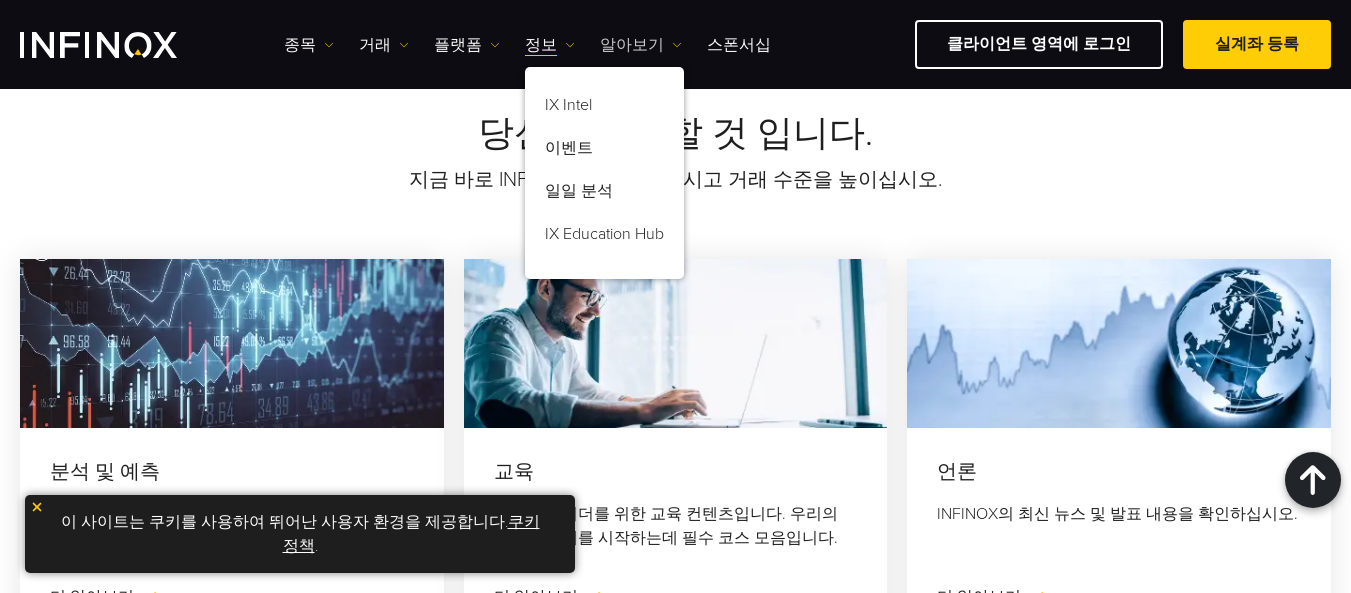 click on "알아보기" at bounding box center (641, 45) 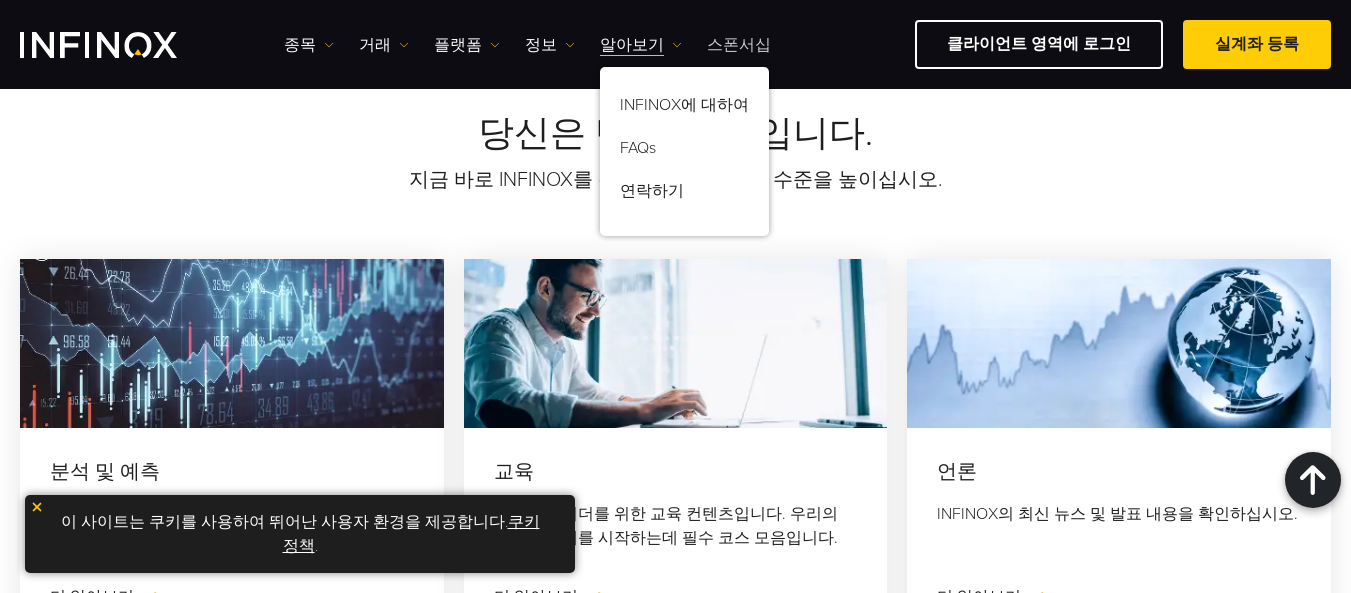 click on "스폰서십" at bounding box center [739, 45] 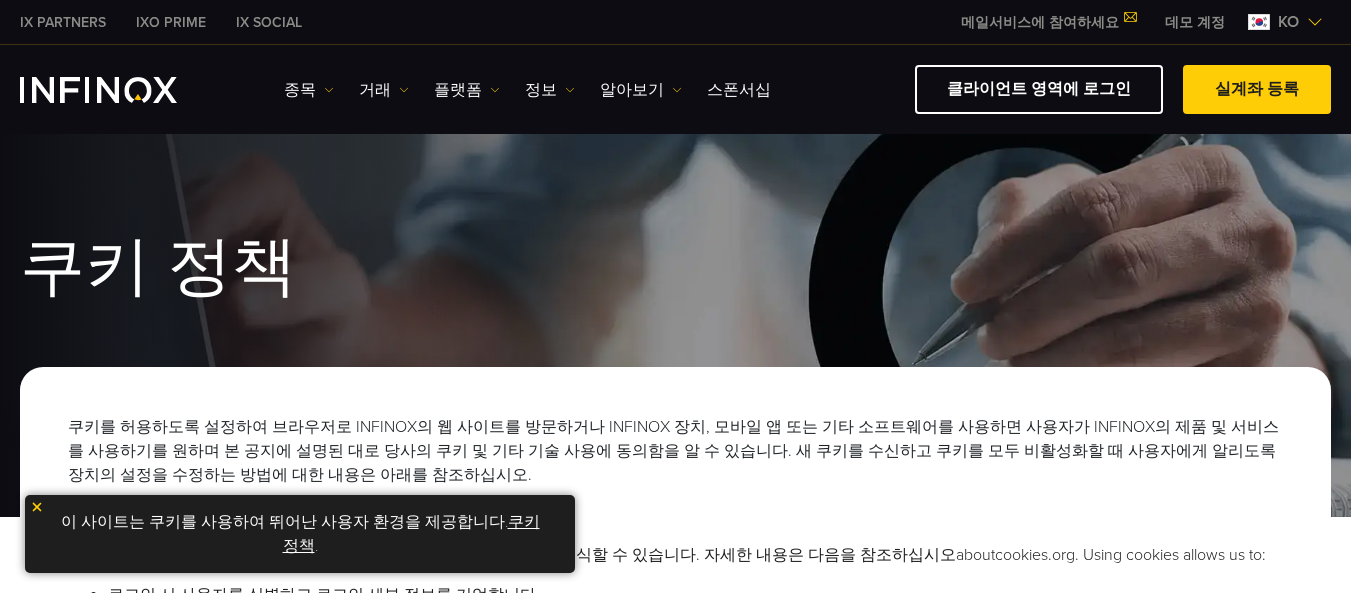 scroll, scrollTop: 0, scrollLeft: 0, axis: both 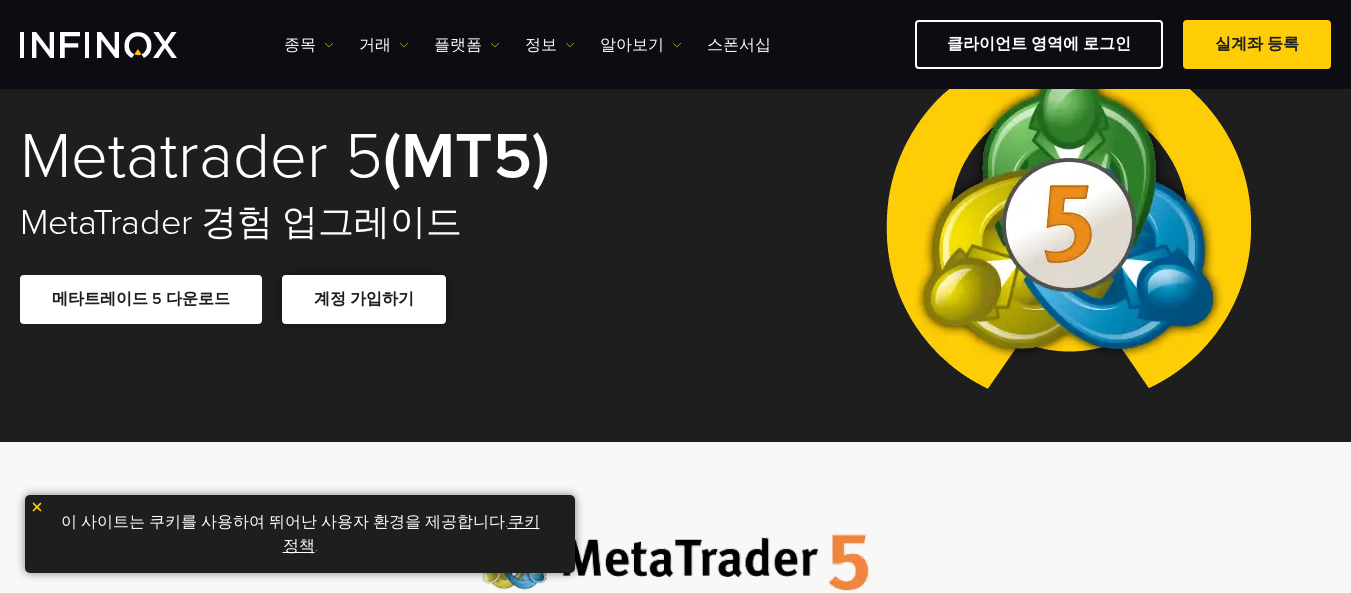 click on "계정 가입하기" at bounding box center (364, 299) 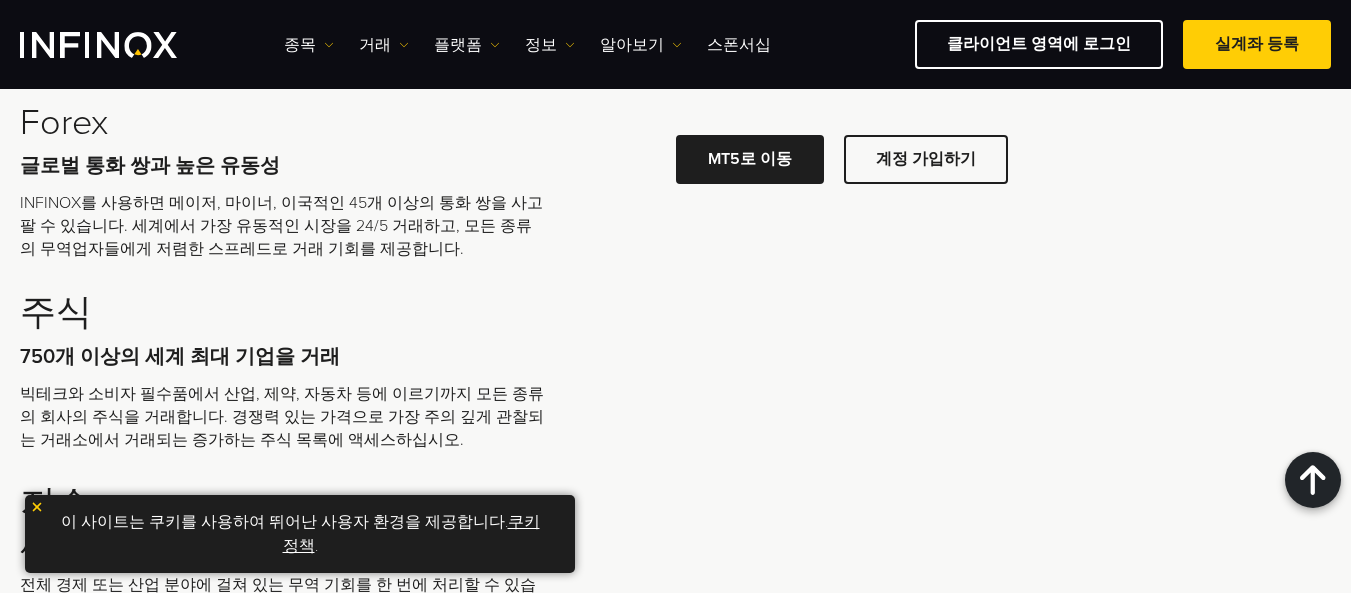scroll, scrollTop: 3400, scrollLeft: 0, axis: vertical 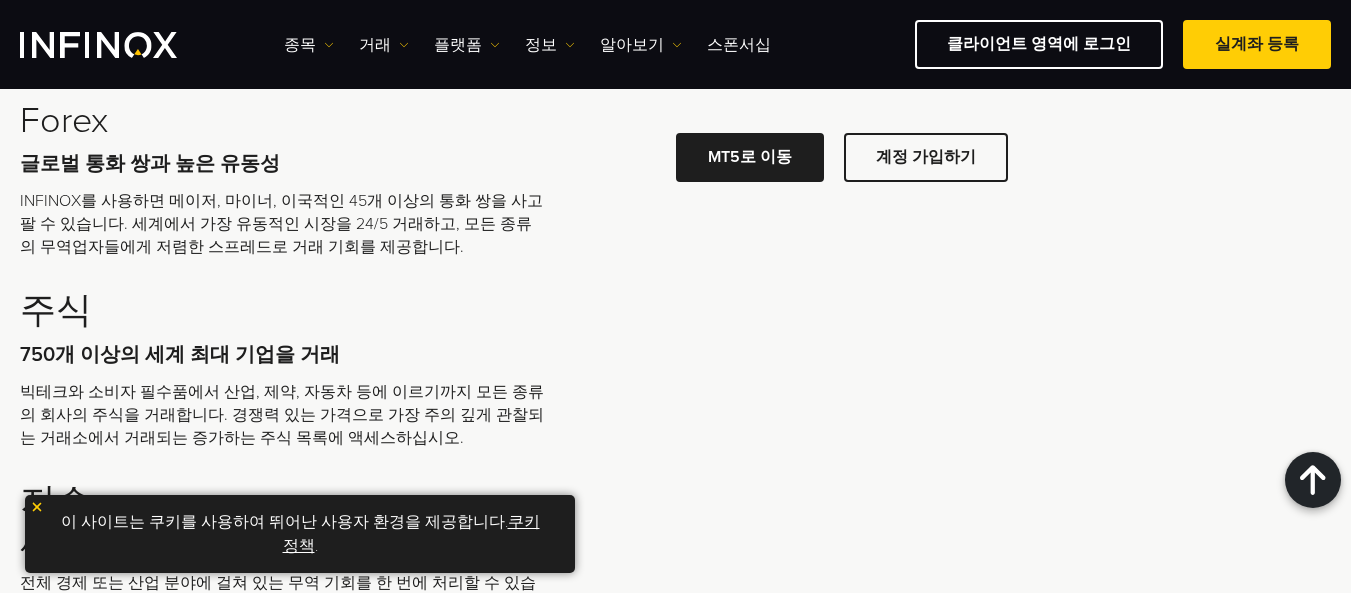 click on "또는 데모 계정 시작" at bounding box center (1118, -426) 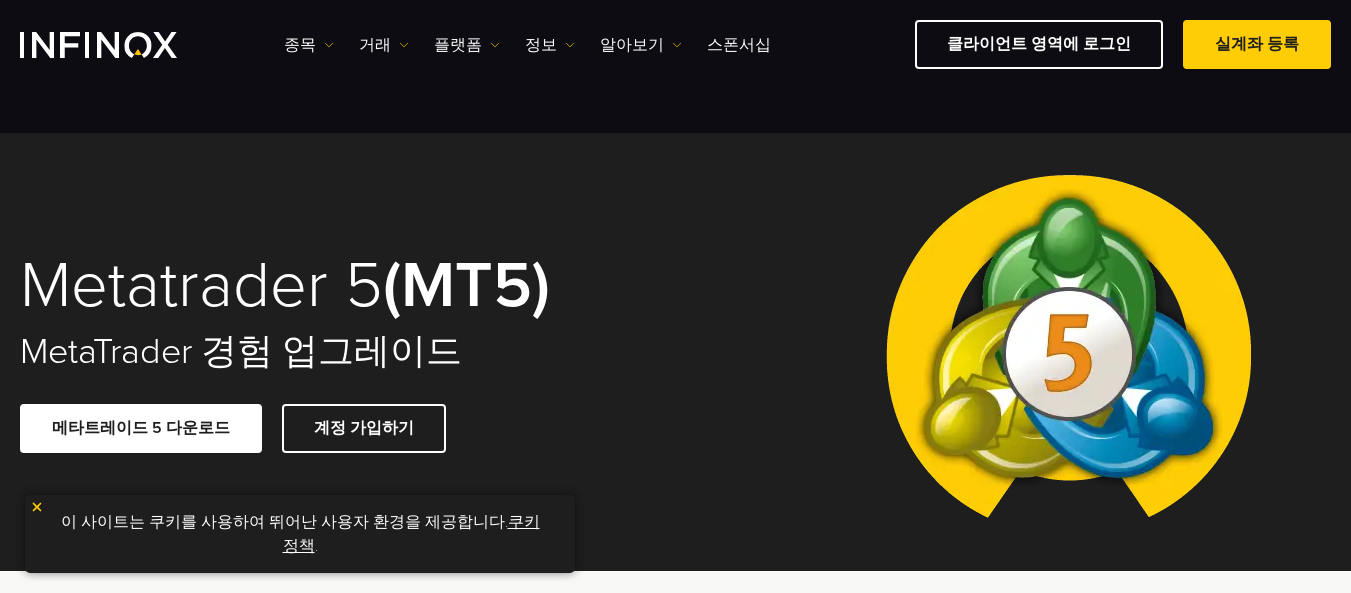scroll, scrollTop: 2874, scrollLeft: 0, axis: vertical 